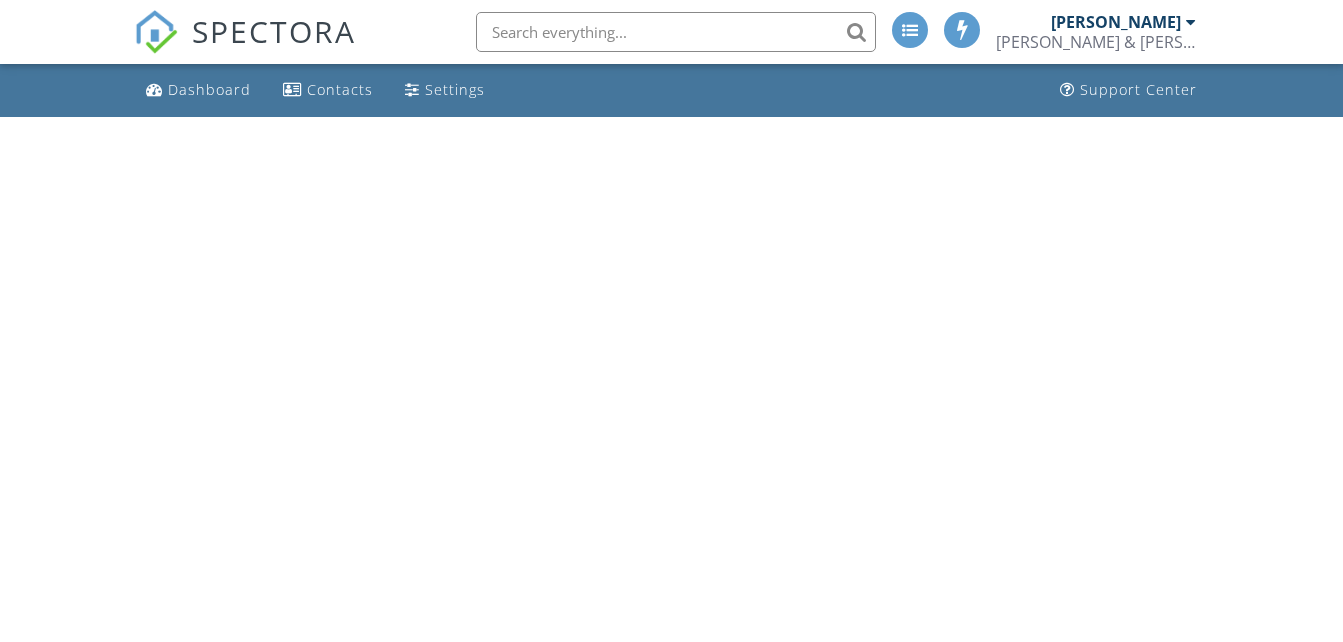 scroll, scrollTop: 0, scrollLeft: 0, axis: both 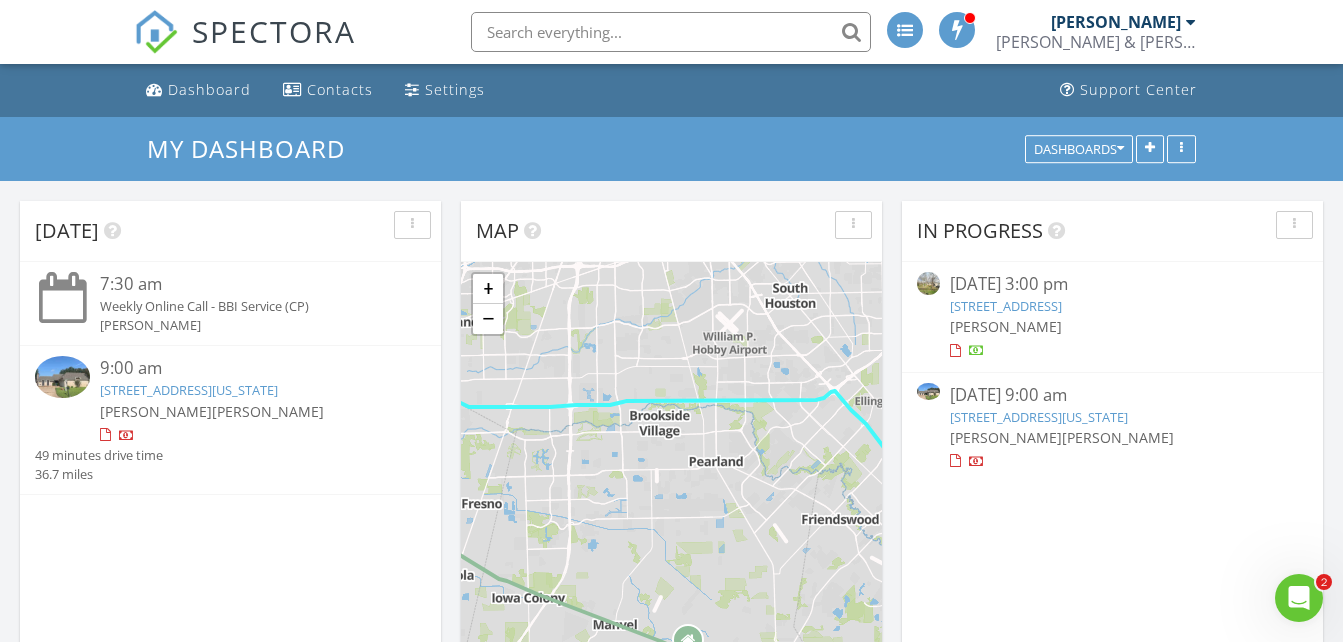 click on "[PERSON_NAME]" at bounding box center [1116, 22] 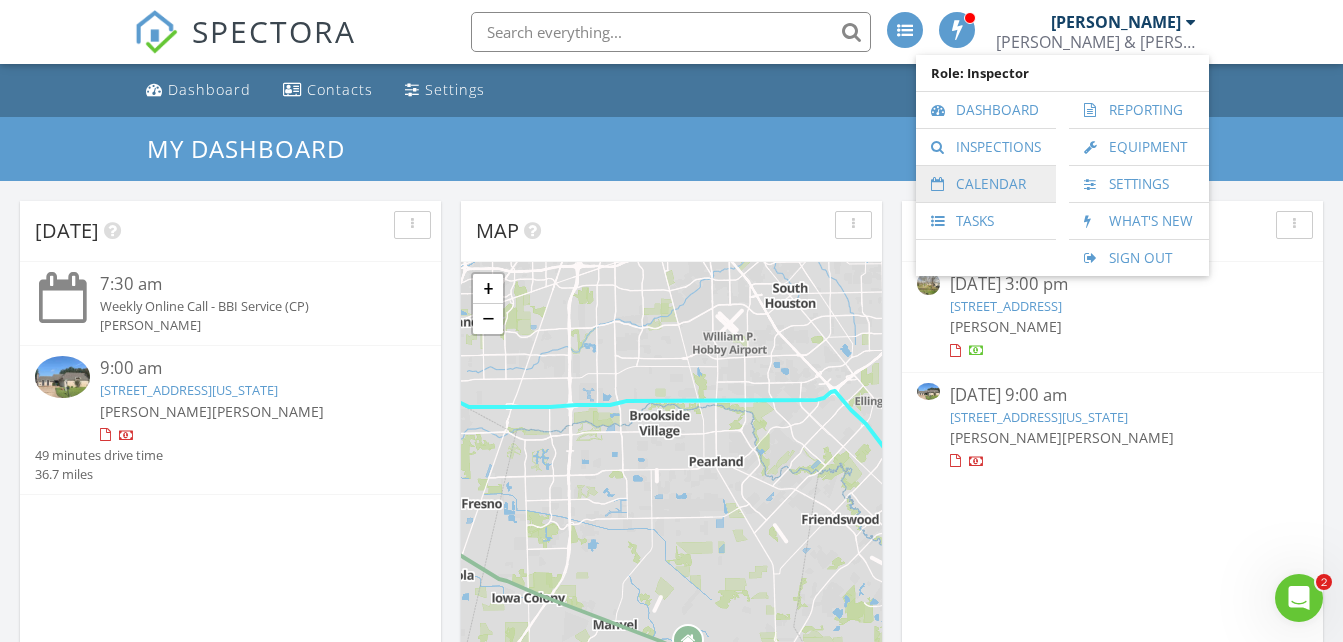 click on "Calendar" at bounding box center [986, 184] 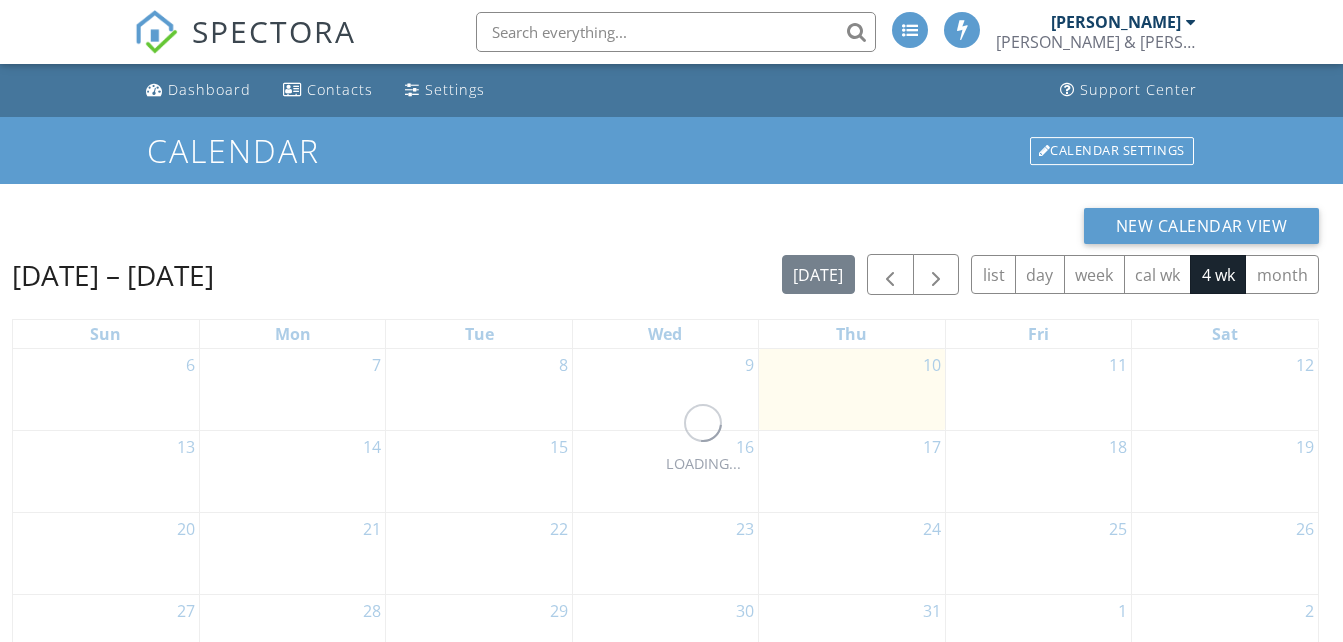 scroll, scrollTop: 0, scrollLeft: 0, axis: both 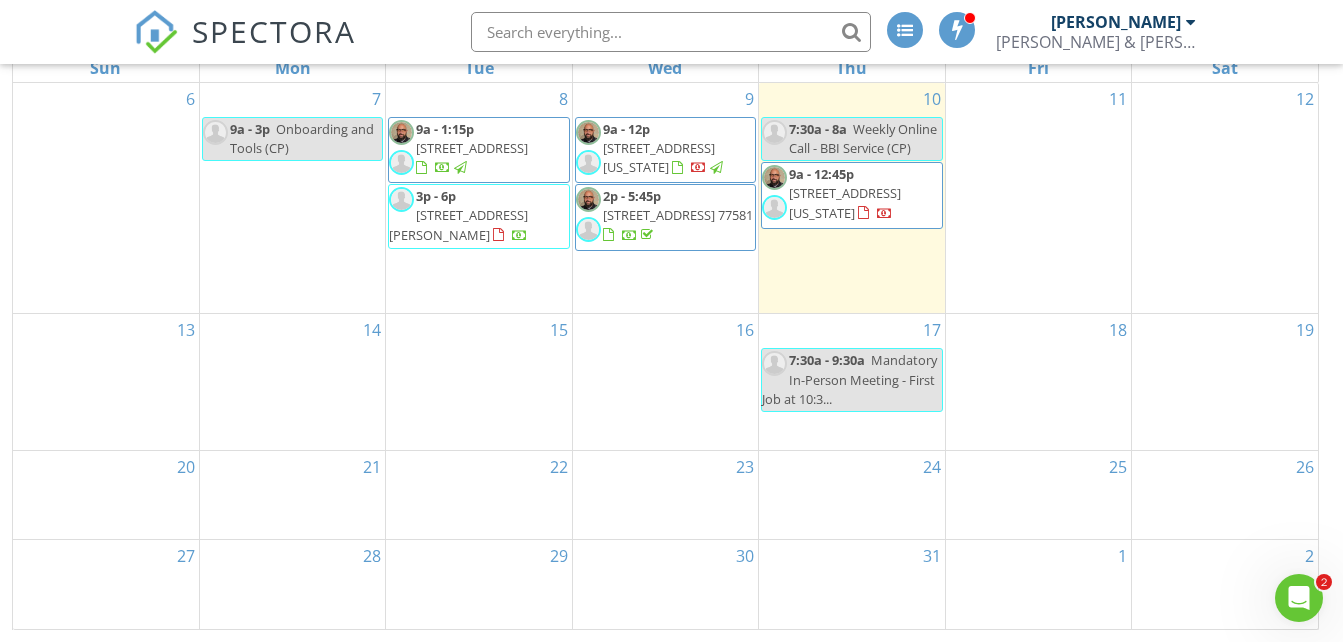 click 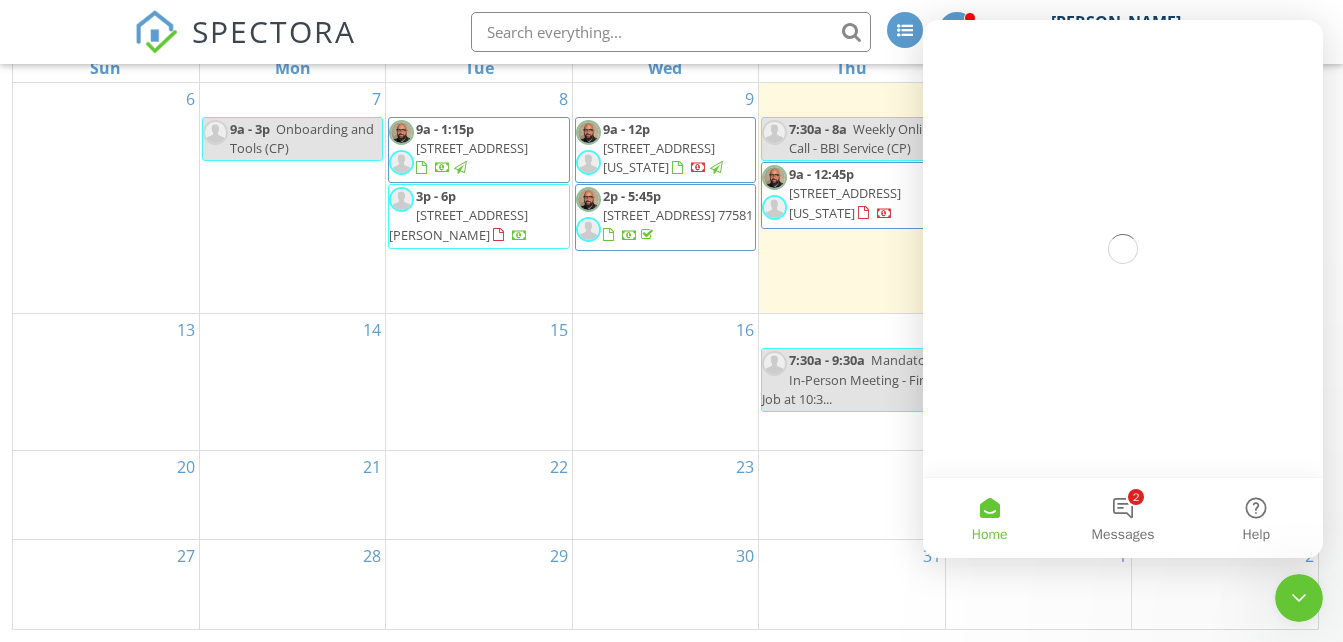scroll, scrollTop: 0, scrollLeft: 0, axis: both 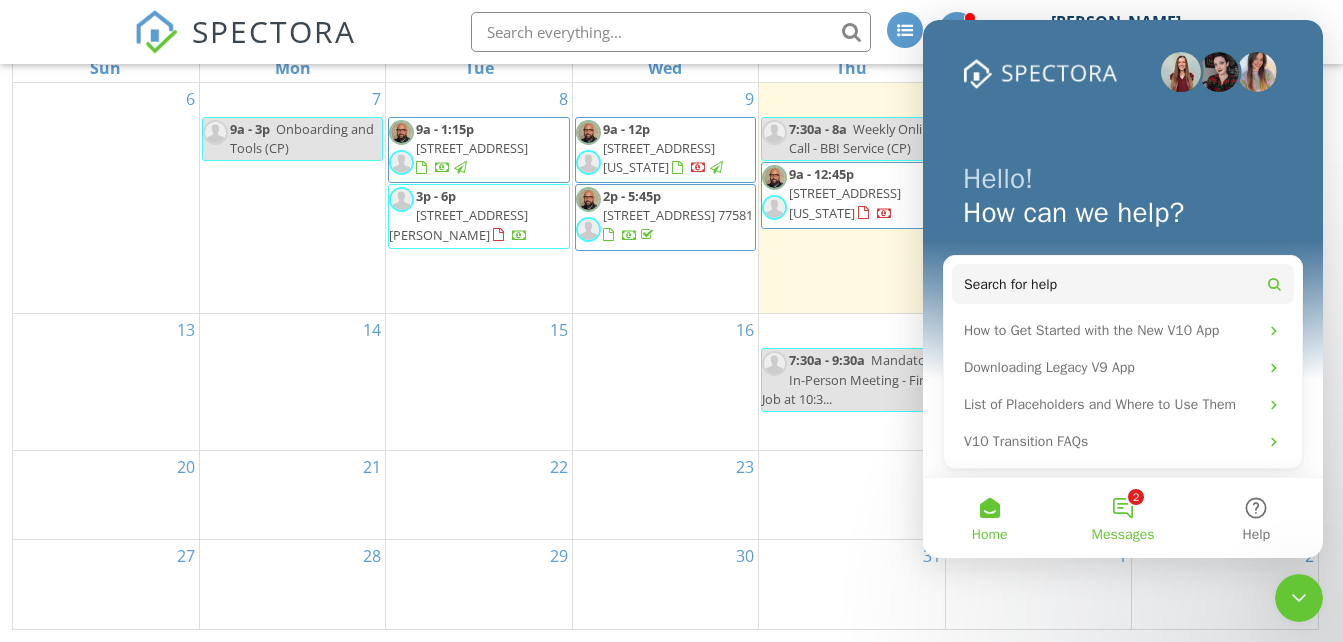 click on "2 Messages" at bounding box center (1122, 518) 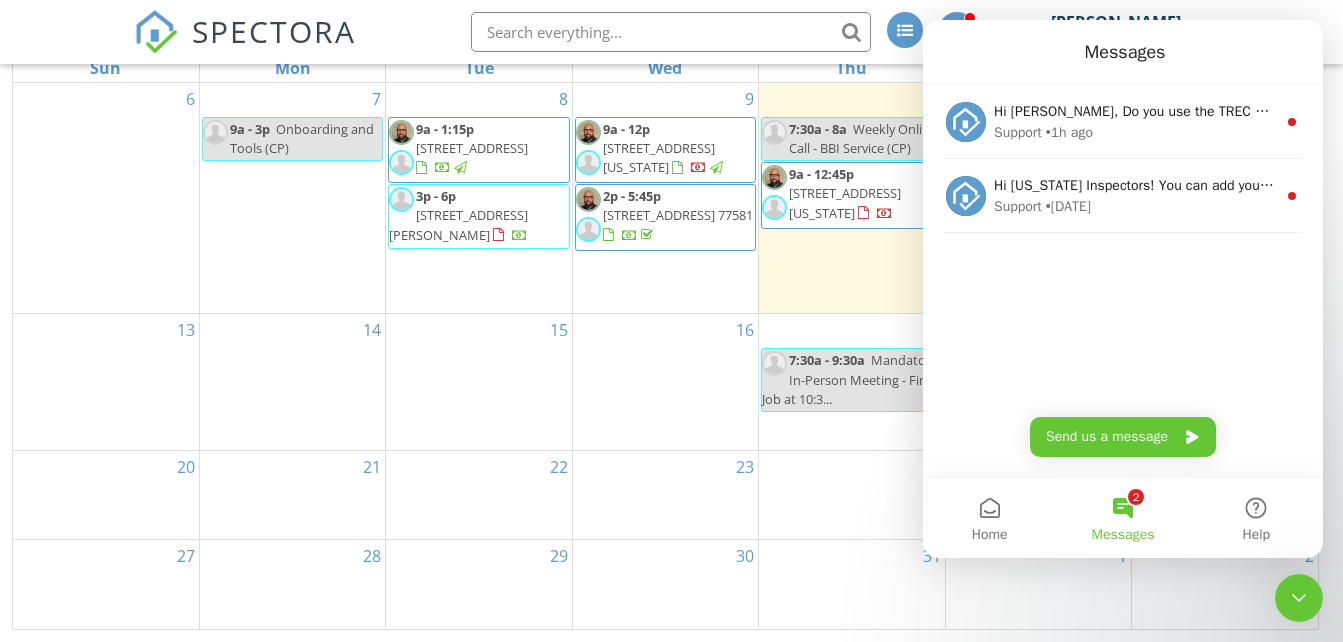 click on "16" at bounding box center [665, 381] 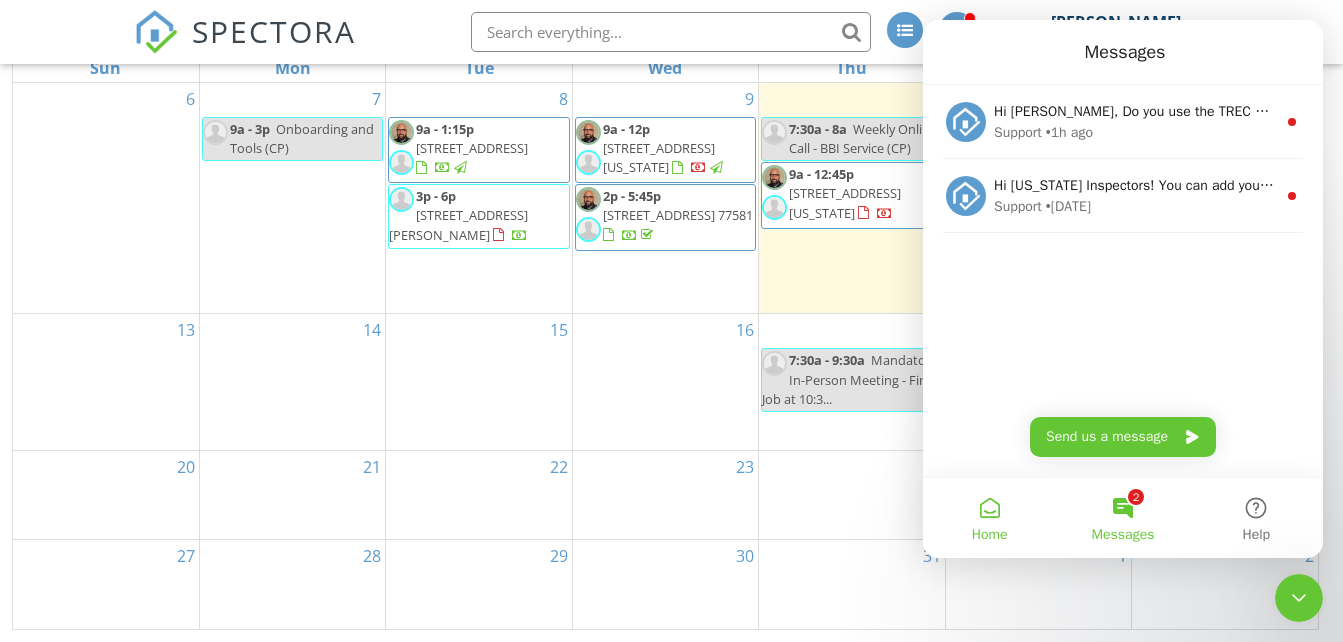 click on "Home" at bounding box center [989, 518] 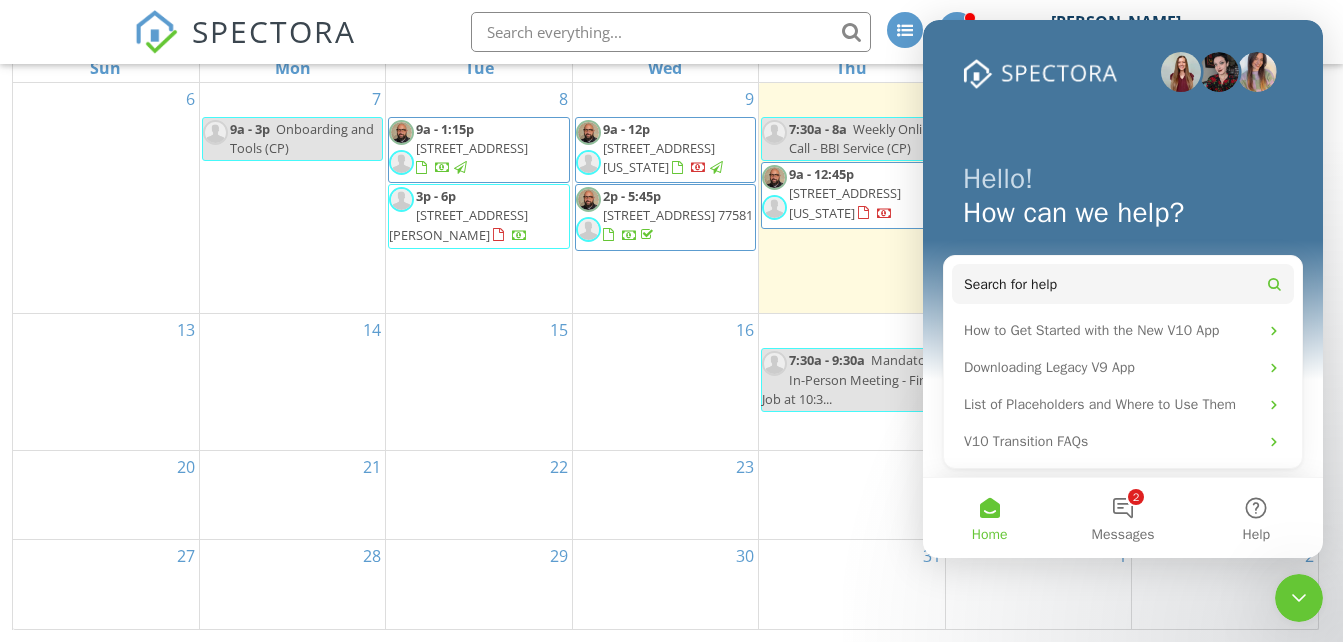 click at bounding box center [292, 363] 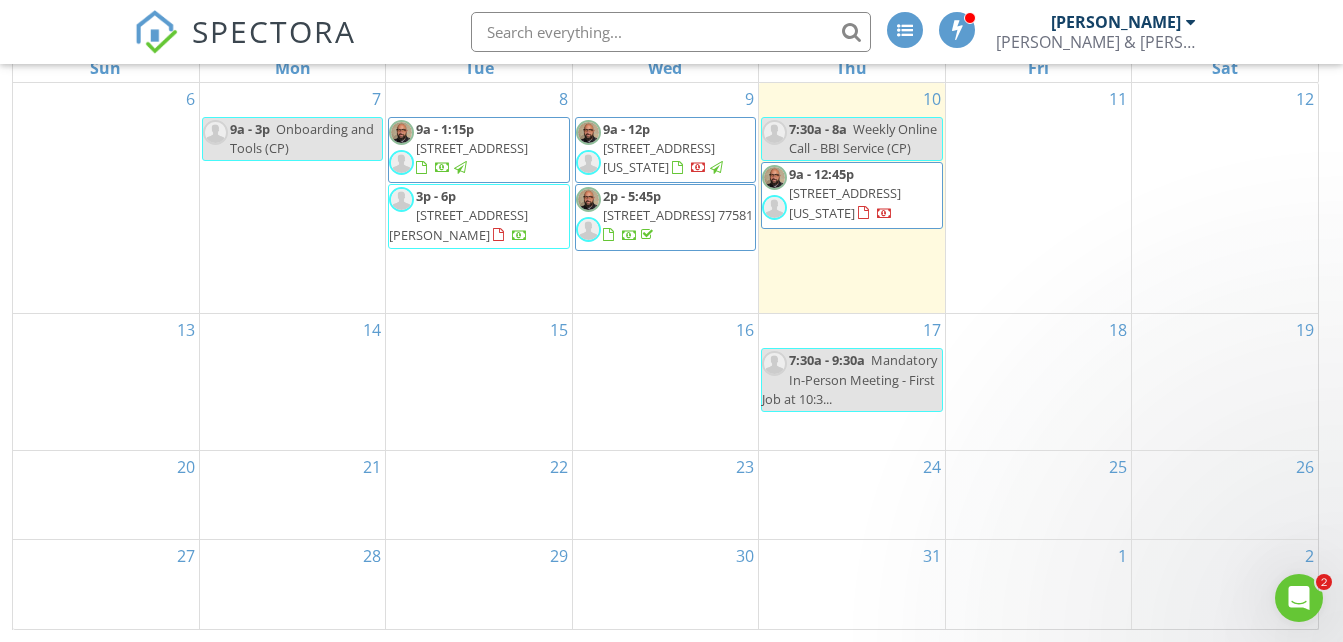 scroll, scrollTop: 0, scrollLeft: 0, axis: both 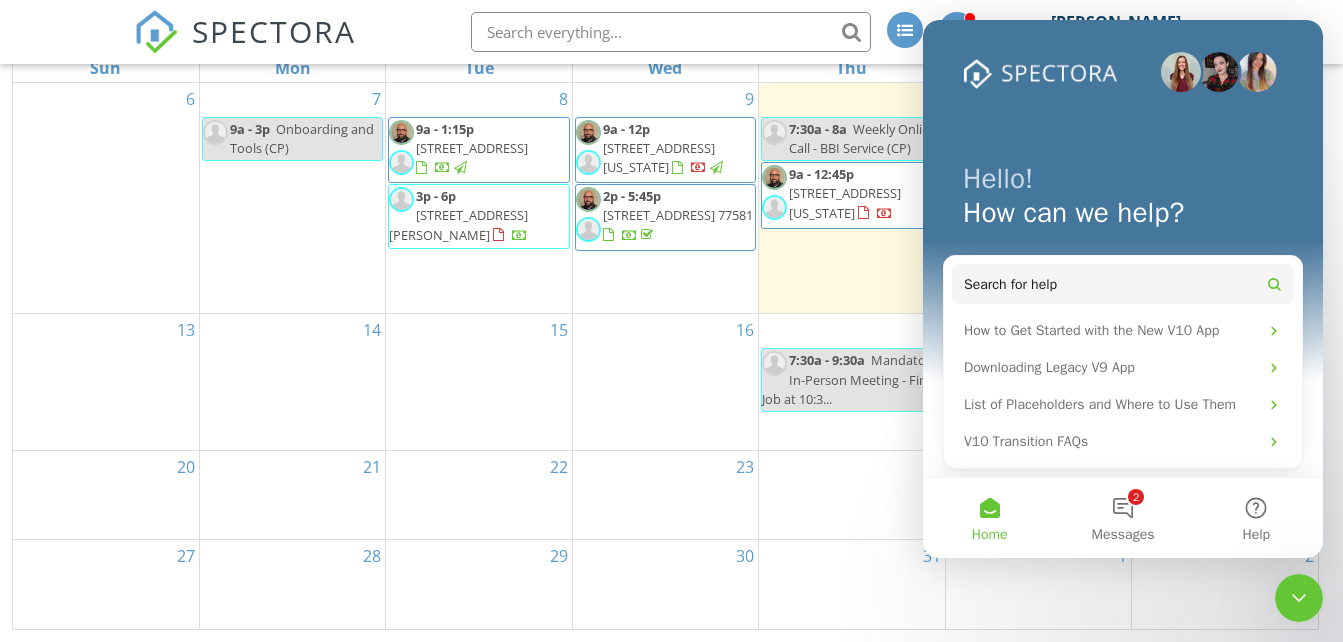 click at bounding box center [1299, 598] 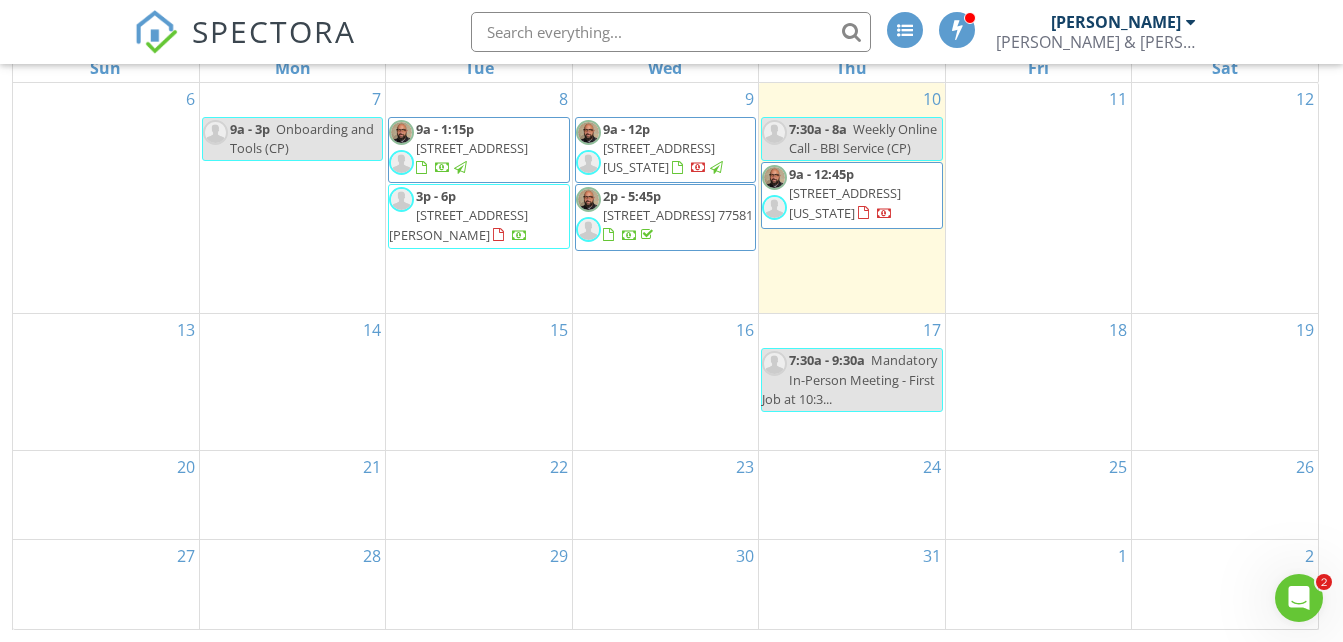 click at bounding box center [1299, 598] 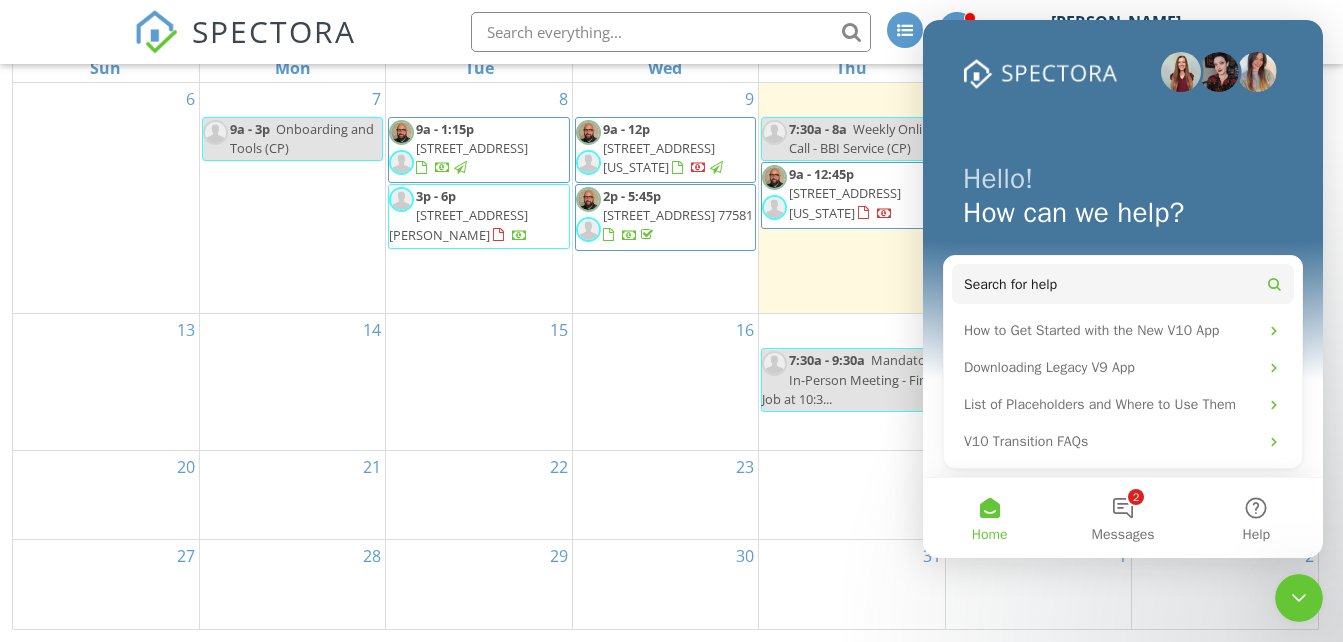 click at bounding box center (1299, 598) 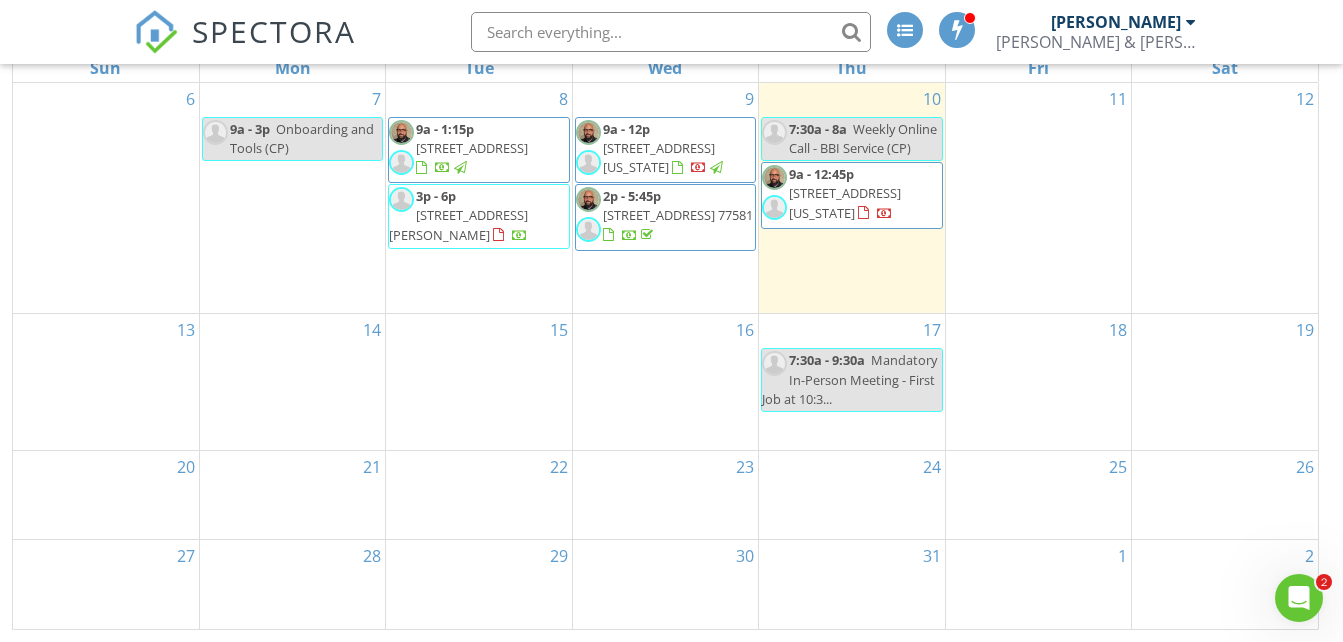 click on "[PERSON_NAME]" at bounding box center [1116, 22] 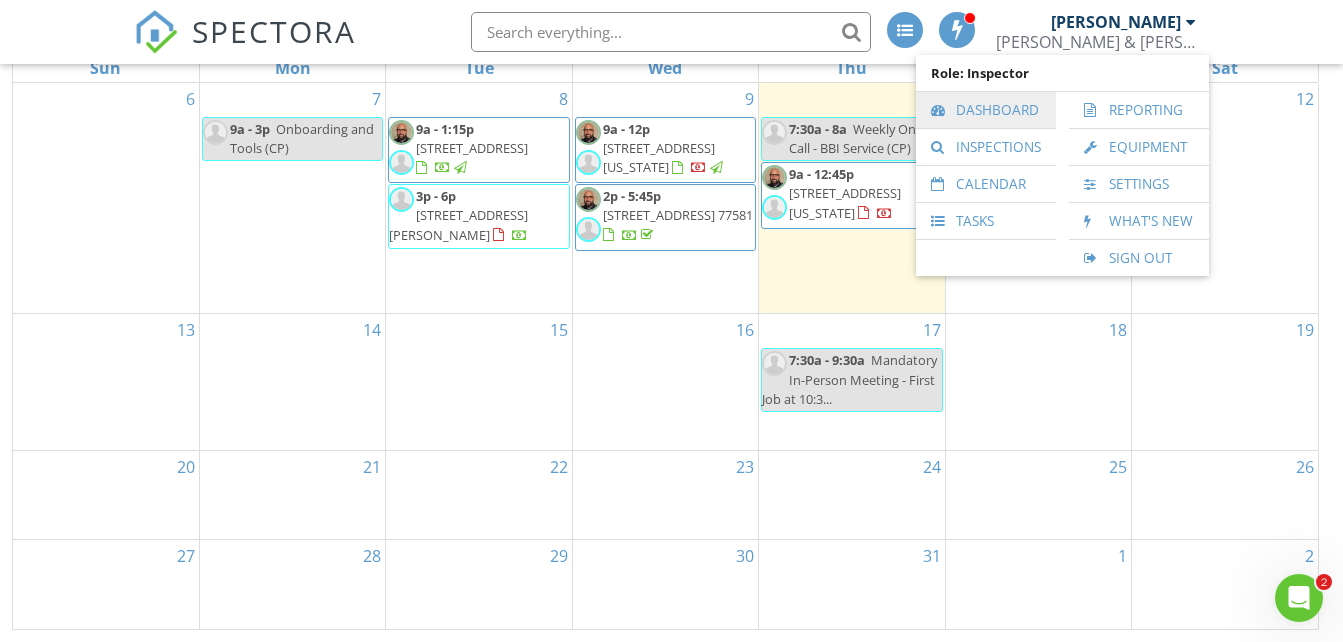 click on "Dashboard" at bounding box center [986, 110] 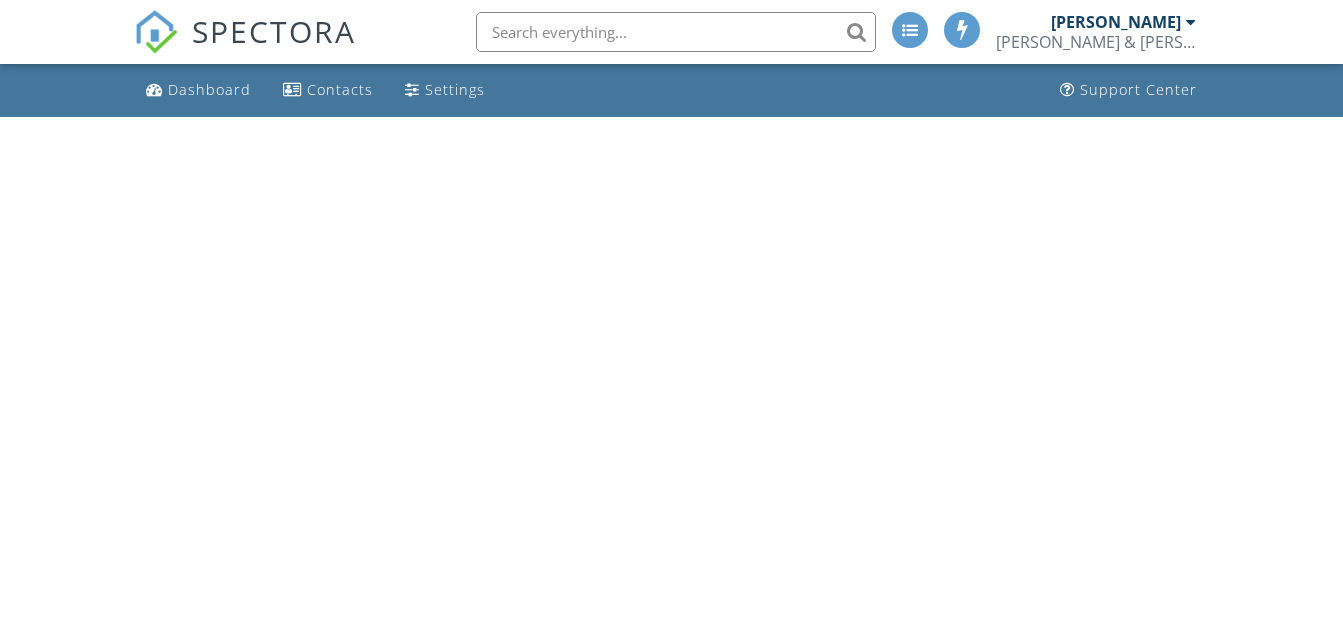scroll, scrollTop: 0, scrollLeft: 0, axis: both 